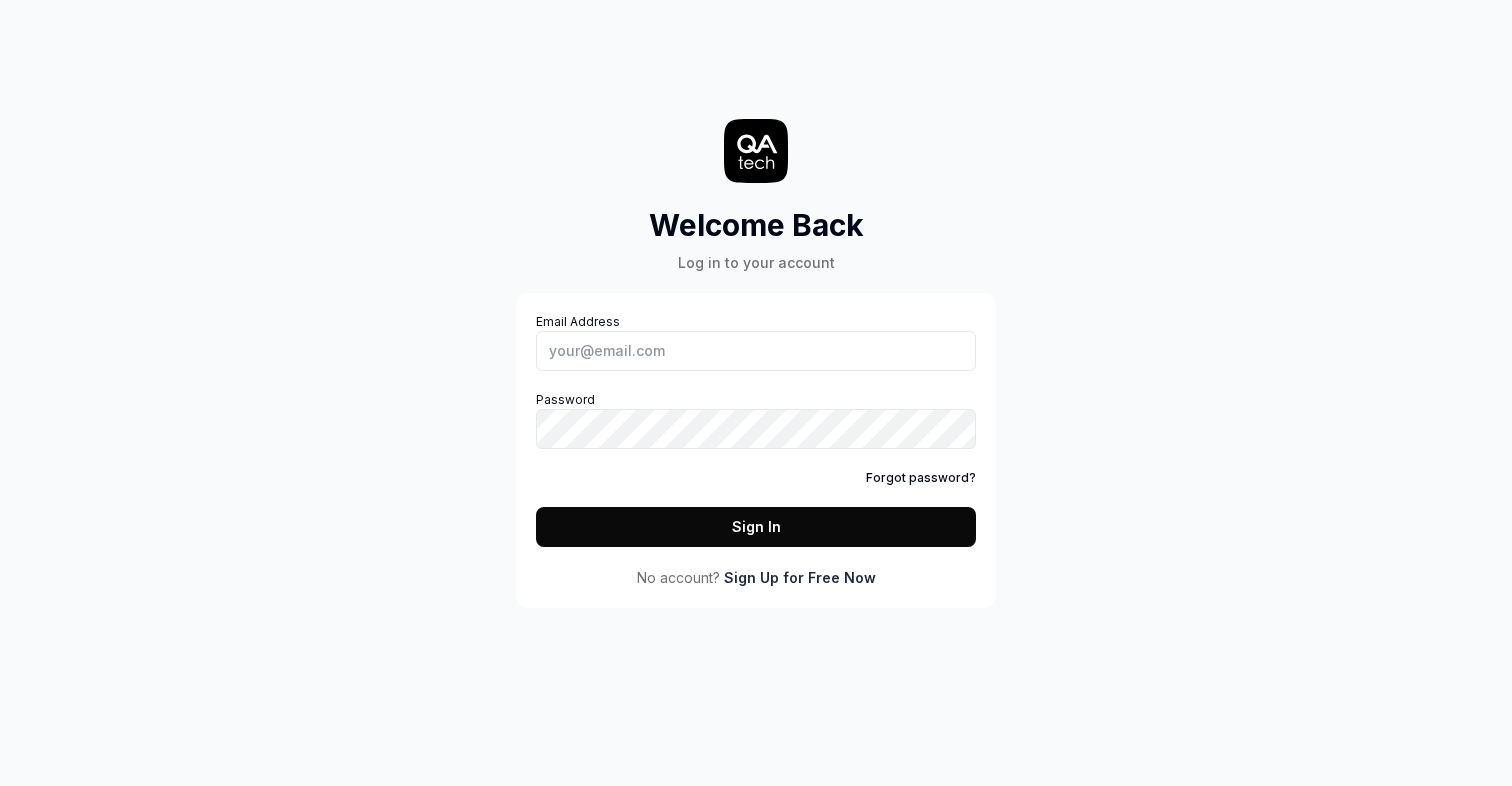 scroll, scrollTop: 0, scrollLeft: 0, axis: both 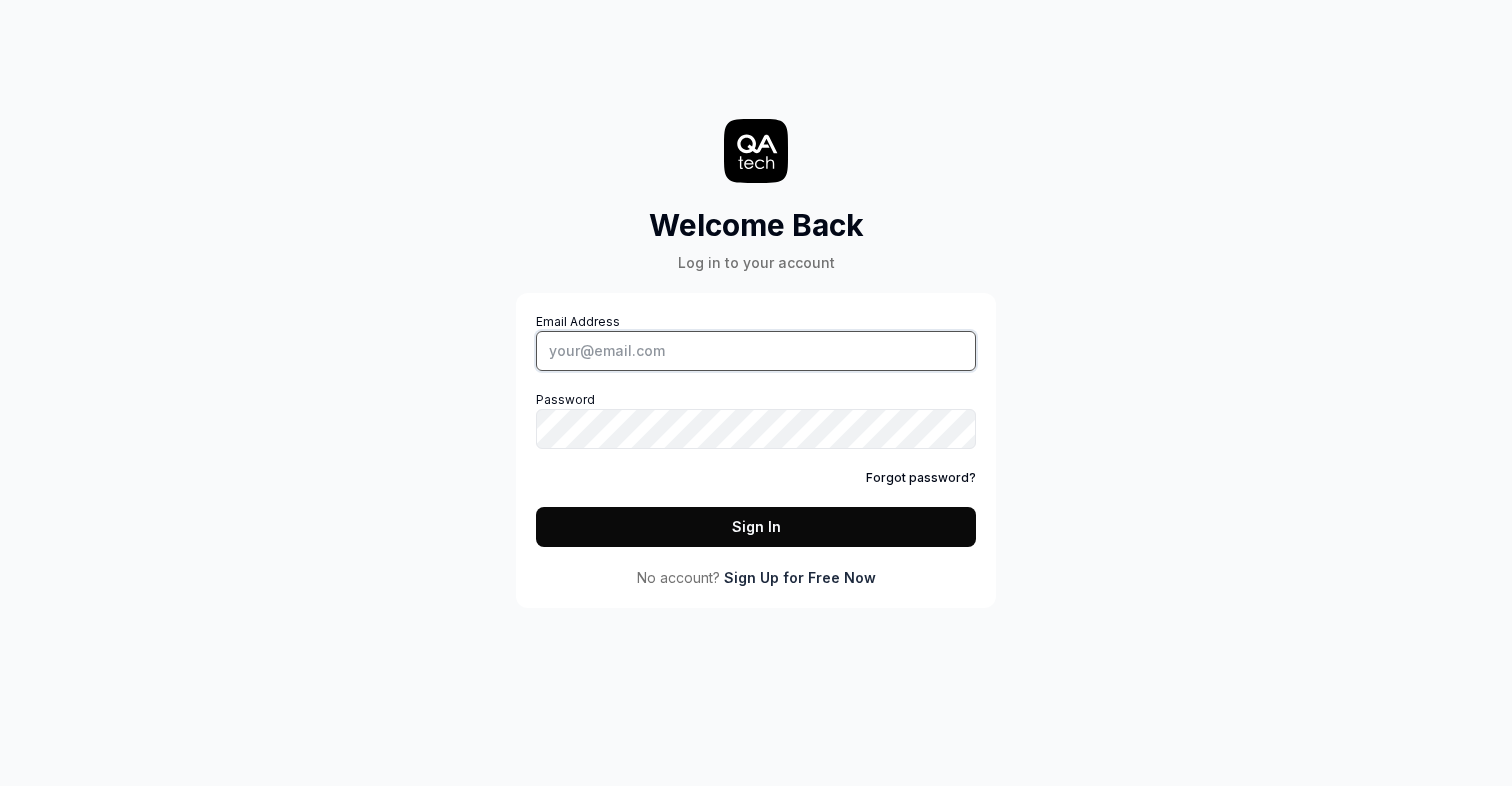 click on "Email Address" at bounding box center [756, 351] 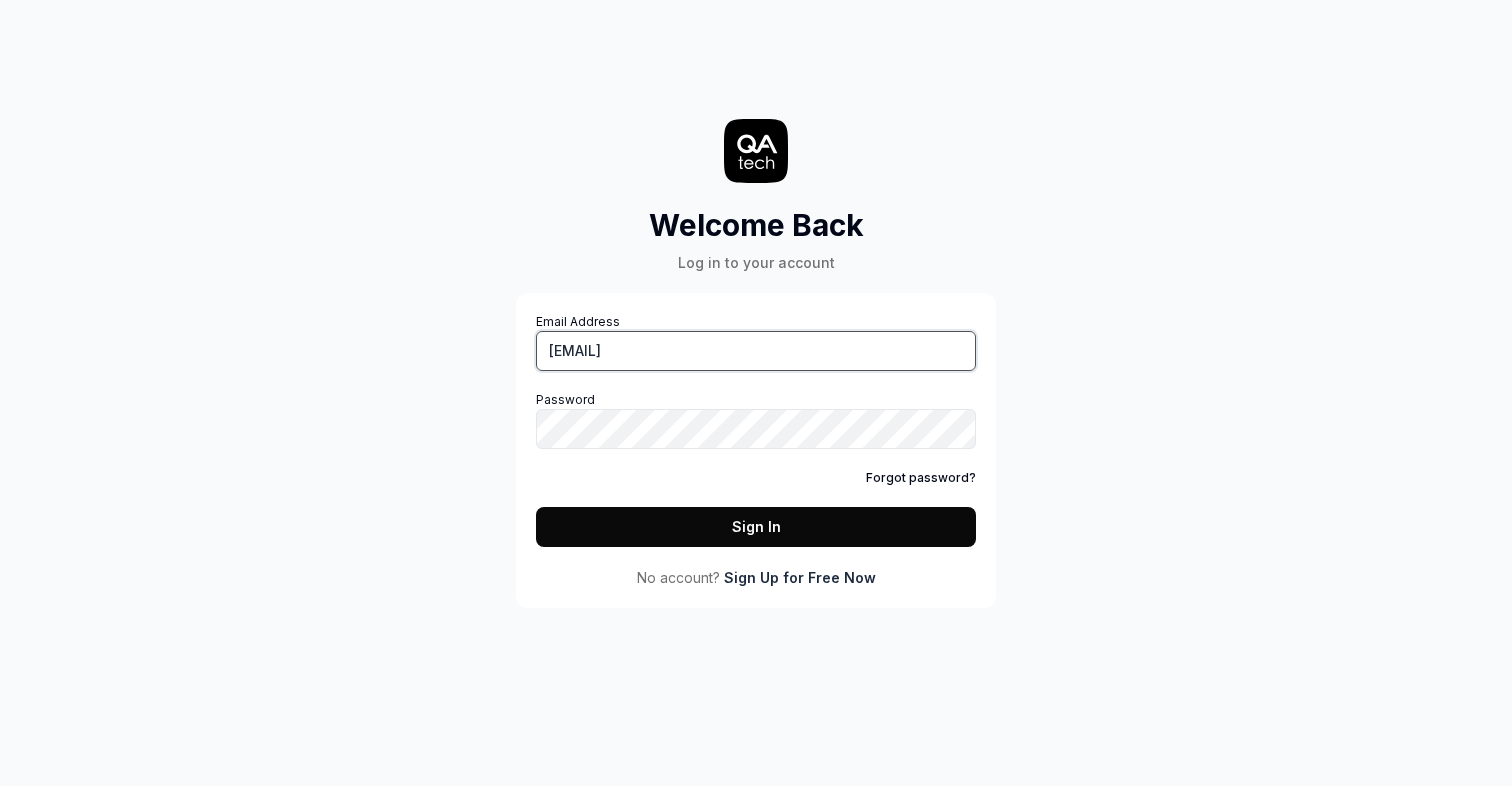 type on "[USERNAME]@[DOMAIN]" 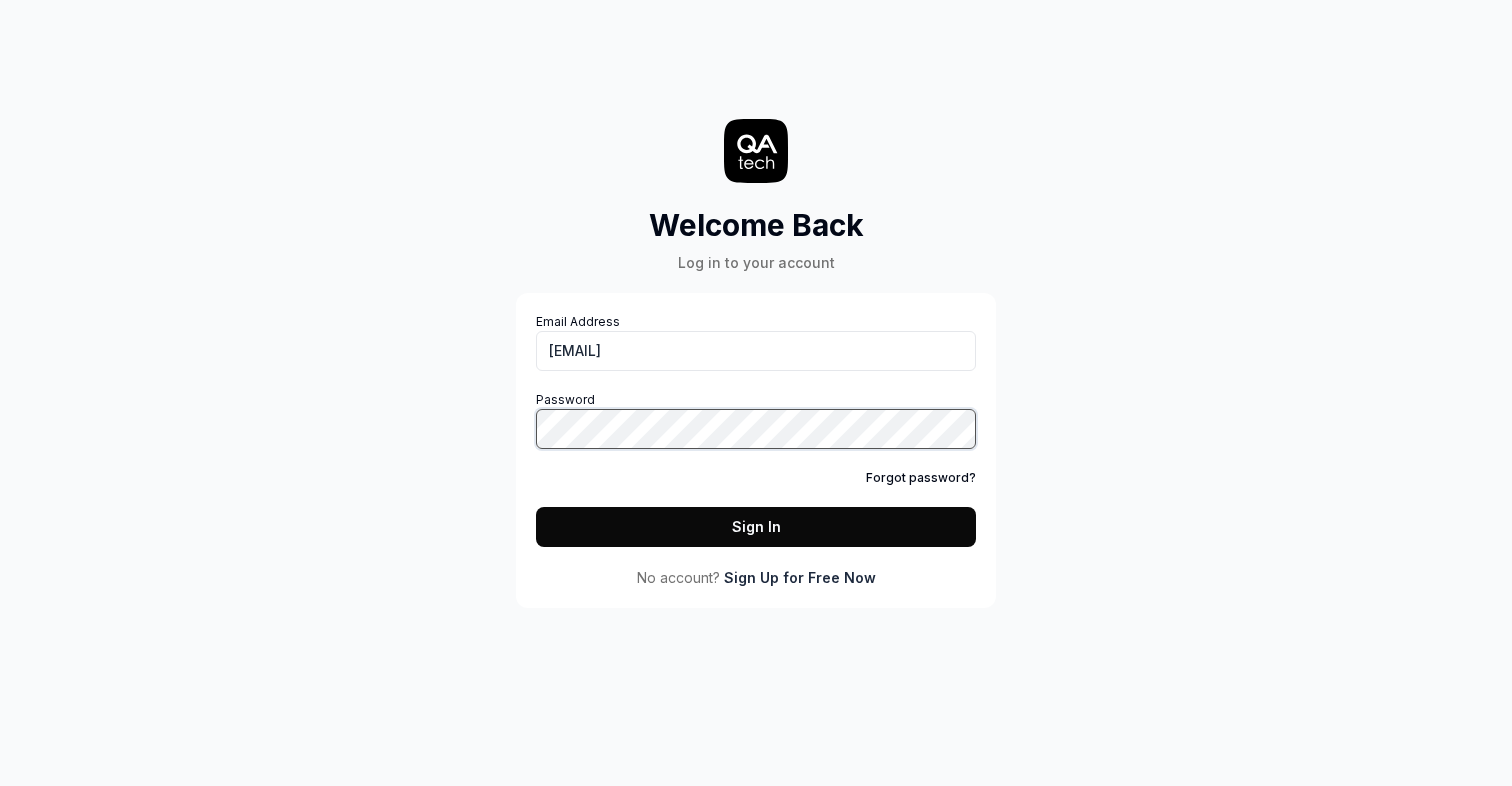 click on "Sign In" at bounding box center (756, 527) 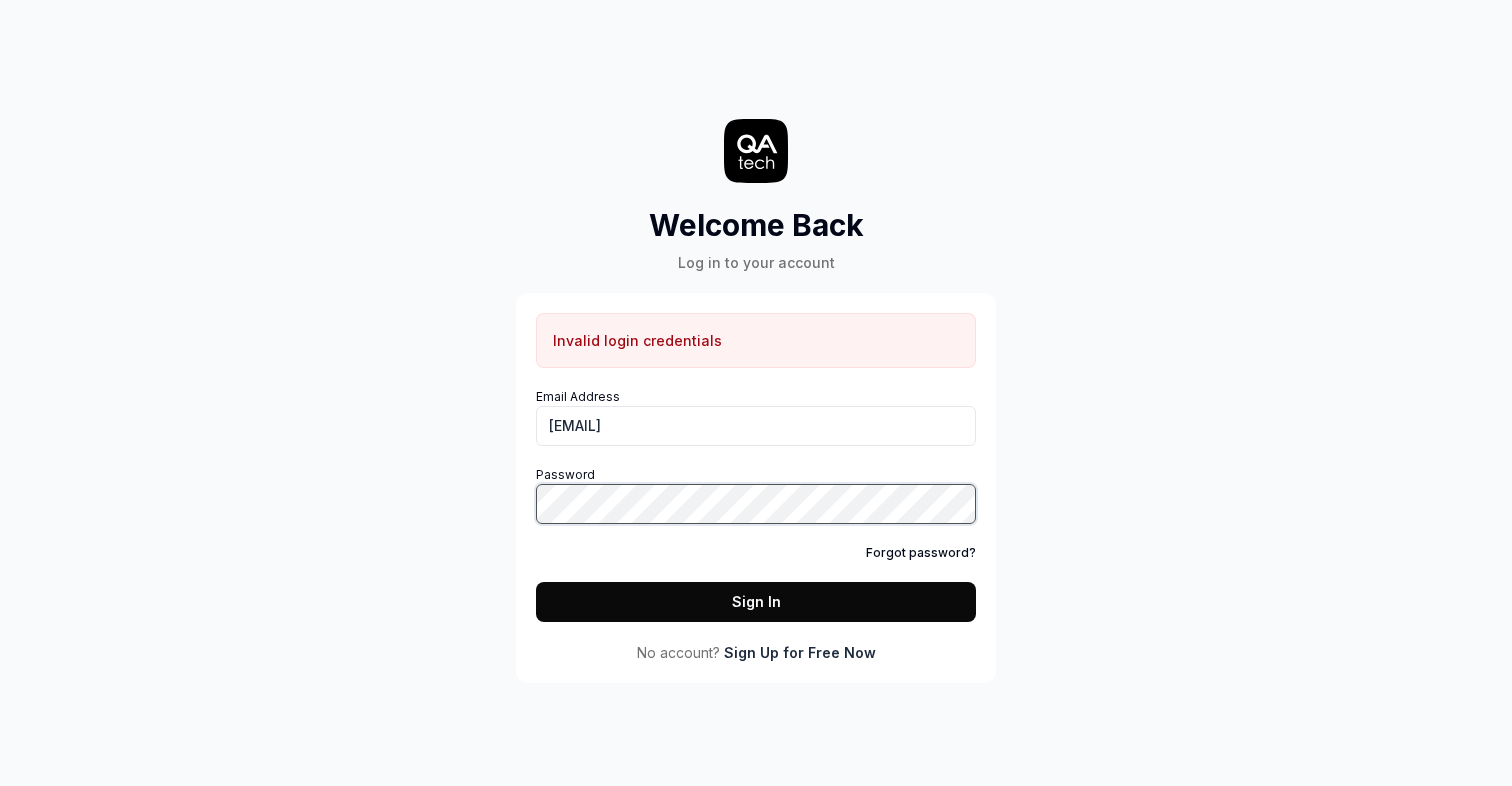 click 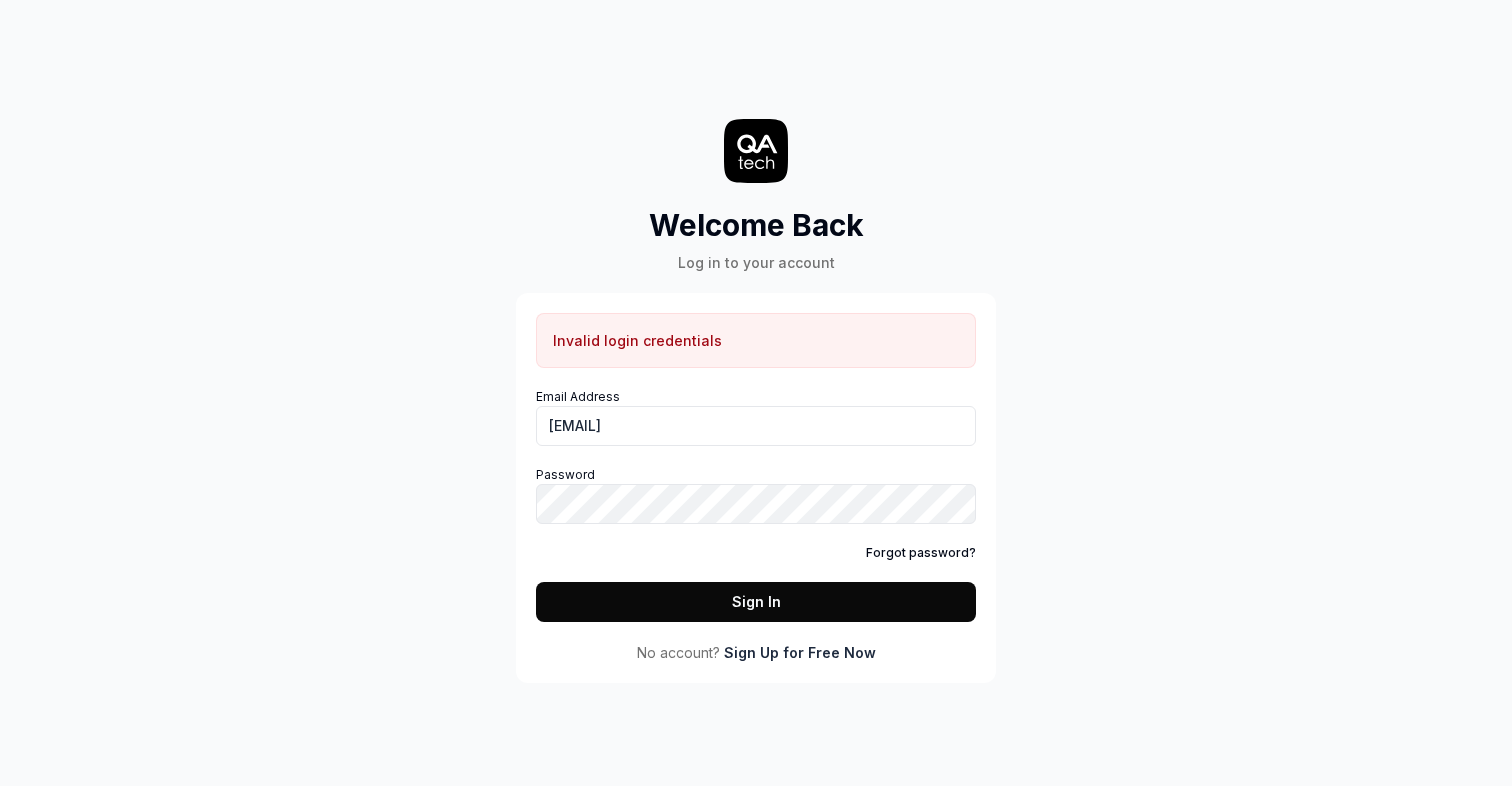click on "Sign In" at bounding box center [756, 602] 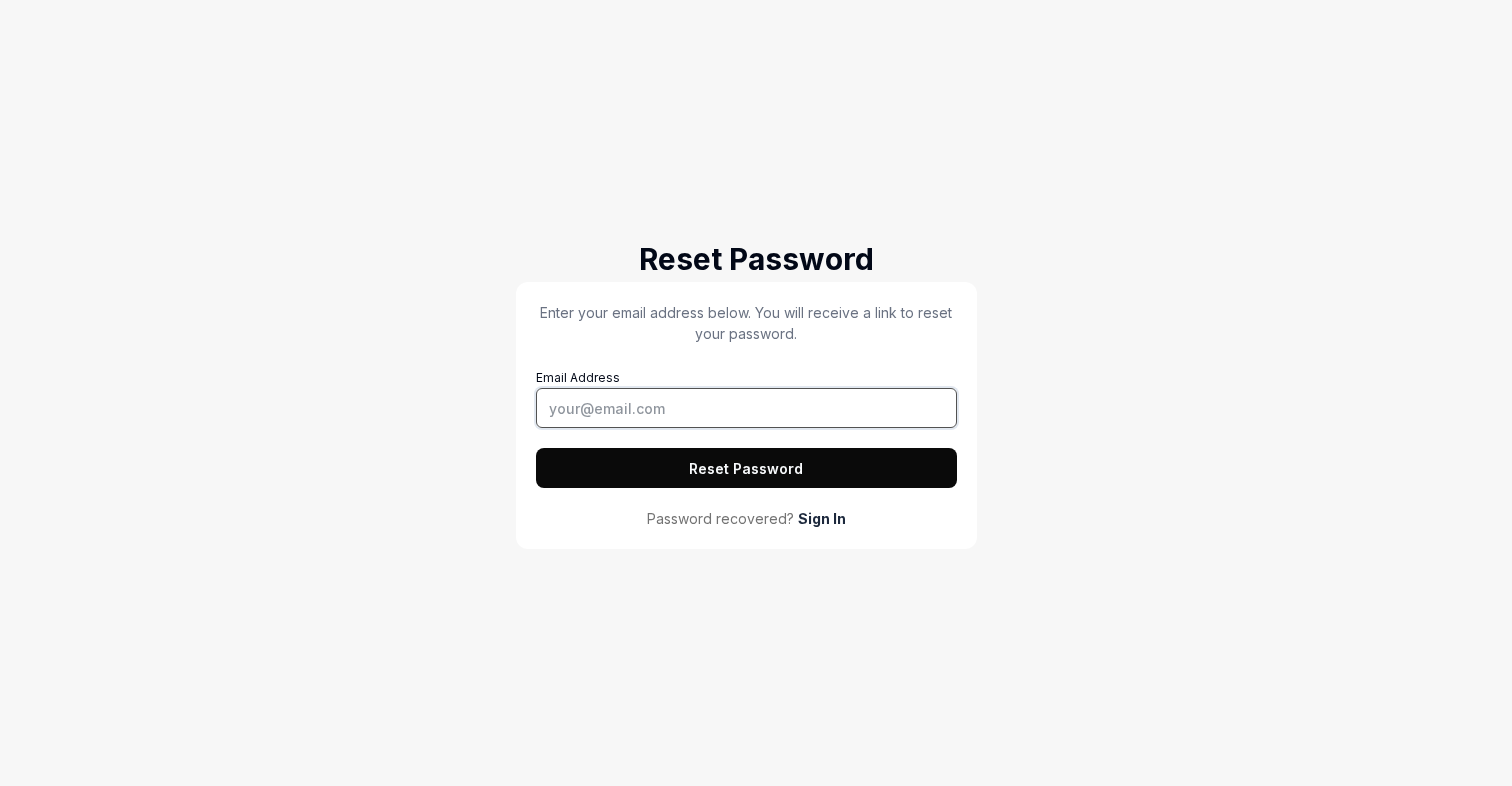 click on "Email Address" at bounding box center (746, 408) 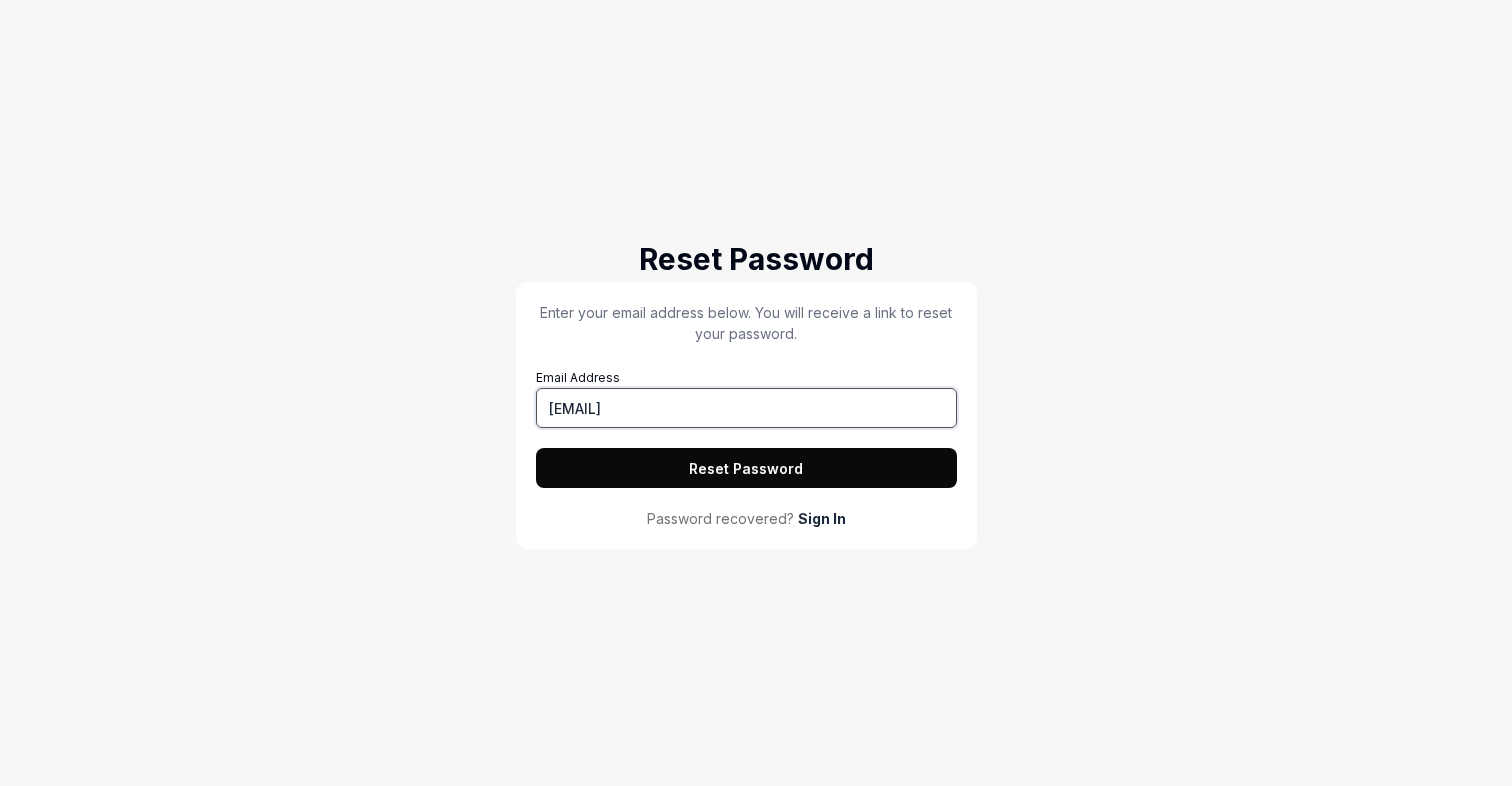 type on "[USERNAME]@[DOMAIN]" 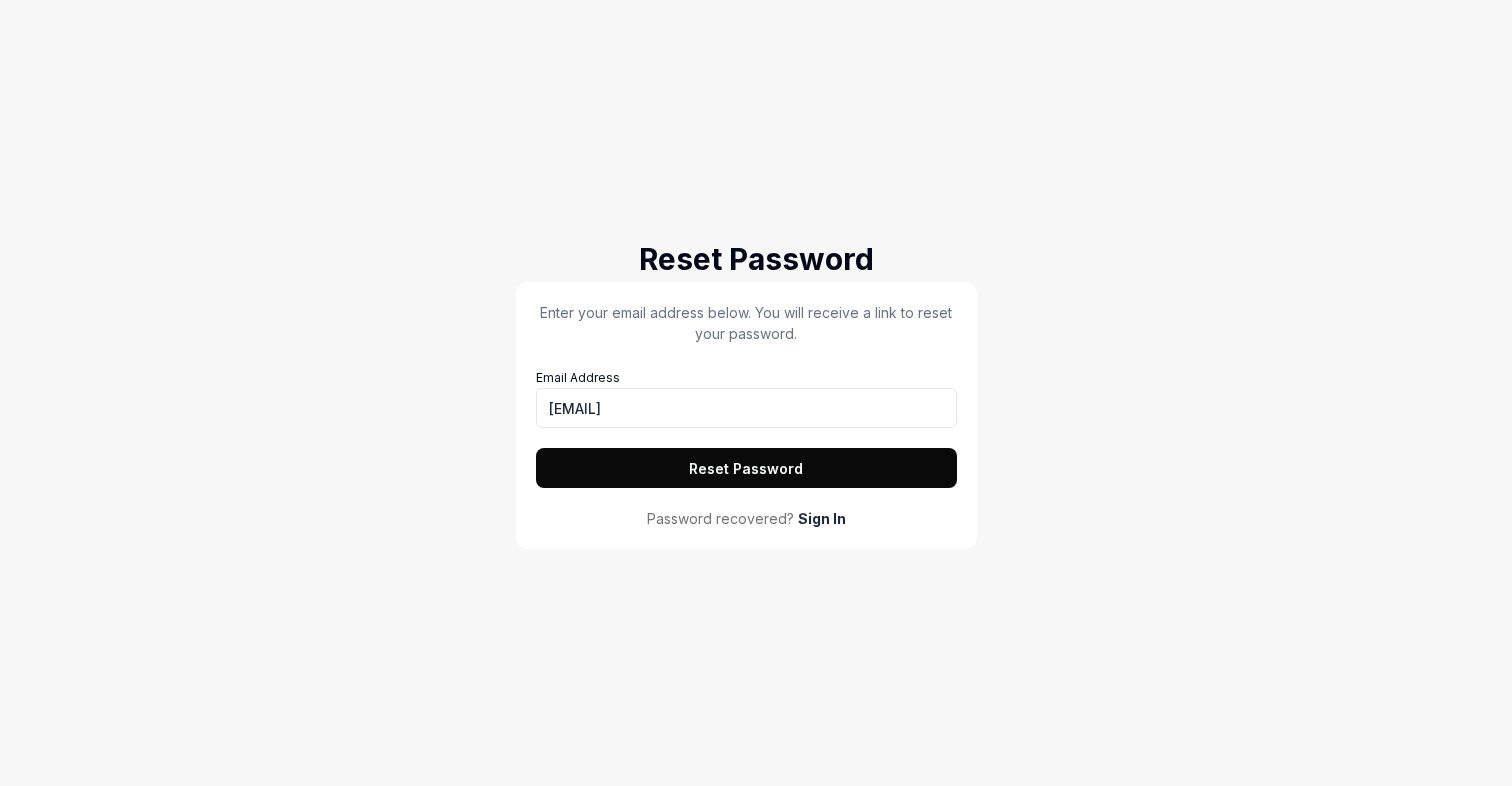 click on "Reset Password" at bounding box center [746, 468] 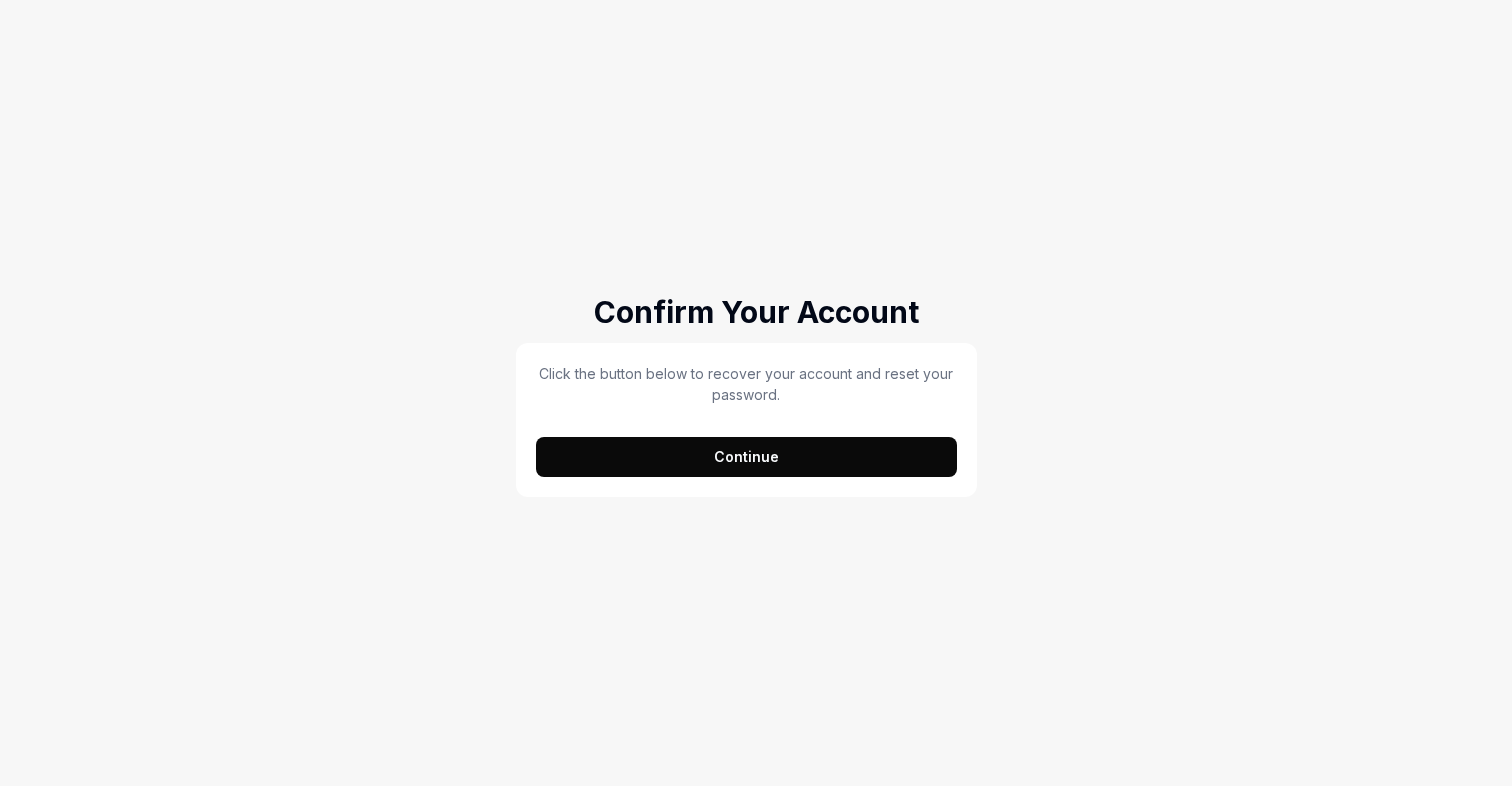 scroll, scrollTop: 0, scrollLeft: 0, axis: both 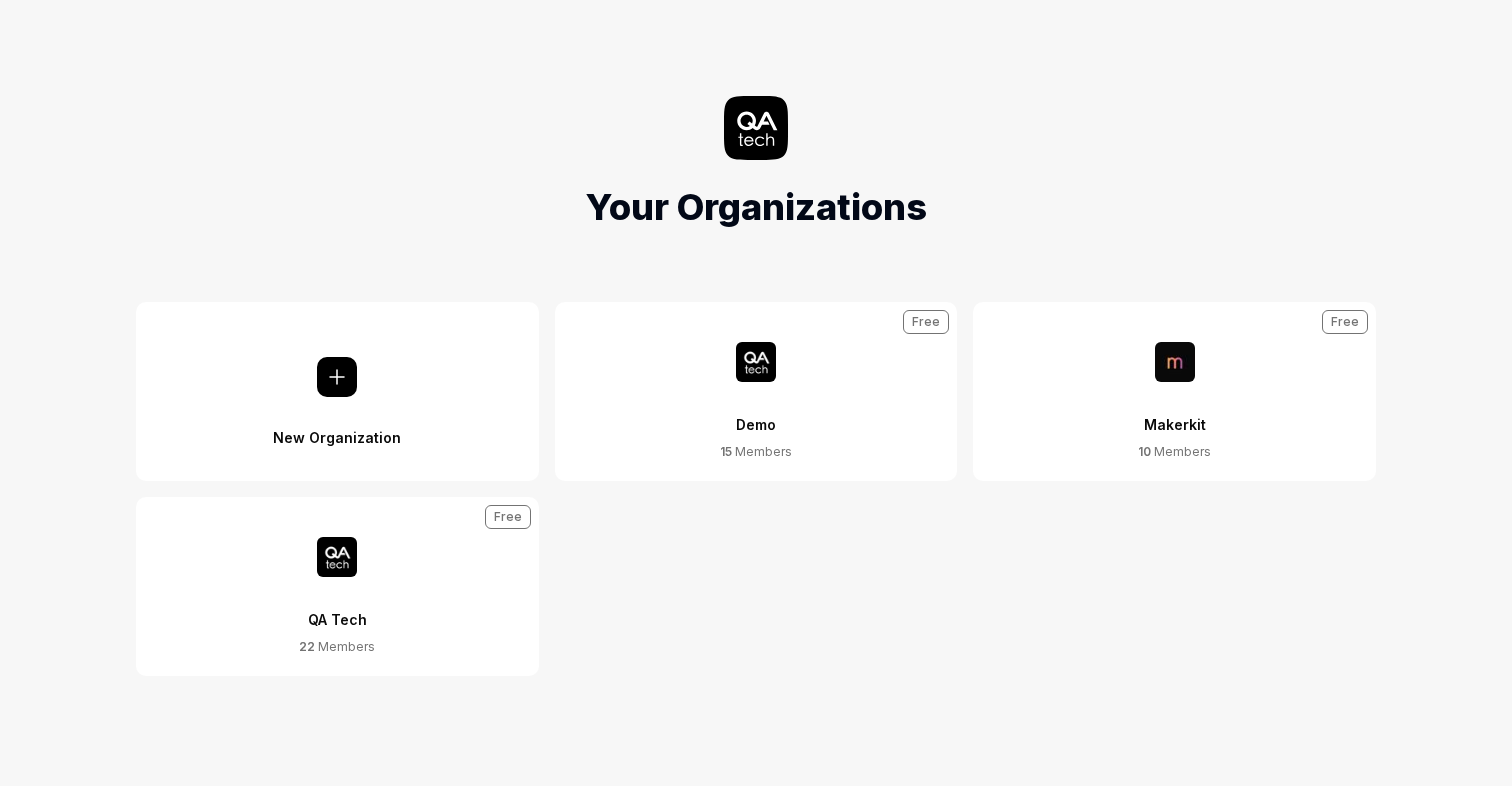 click on "QA Tech 22   Members Free" at bounding box center [337, 586] 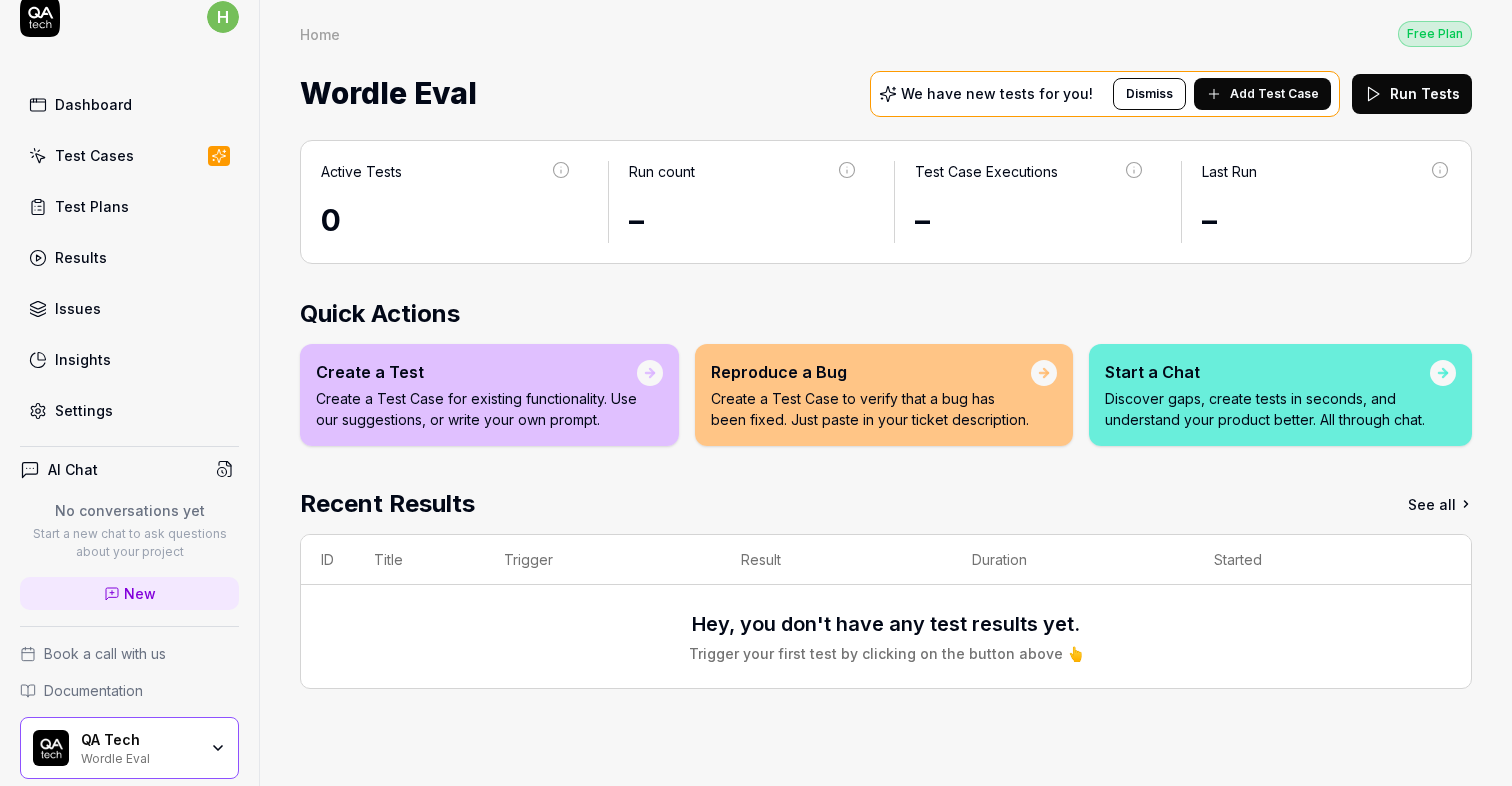 scroll, scrollTop: 0, scrollLeft: 0, axis: both 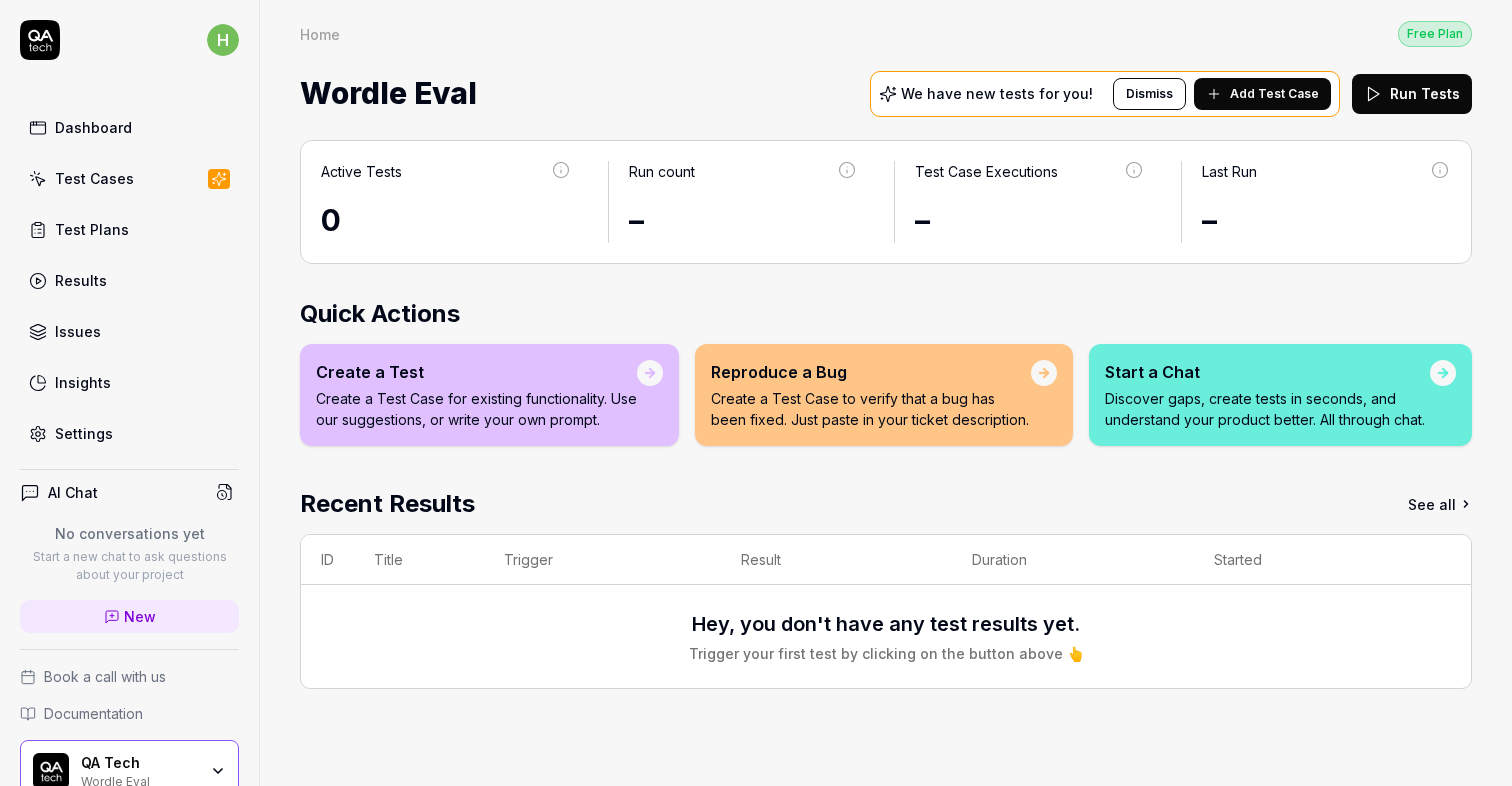 click on "Settings" at bounding box center [129, 433] 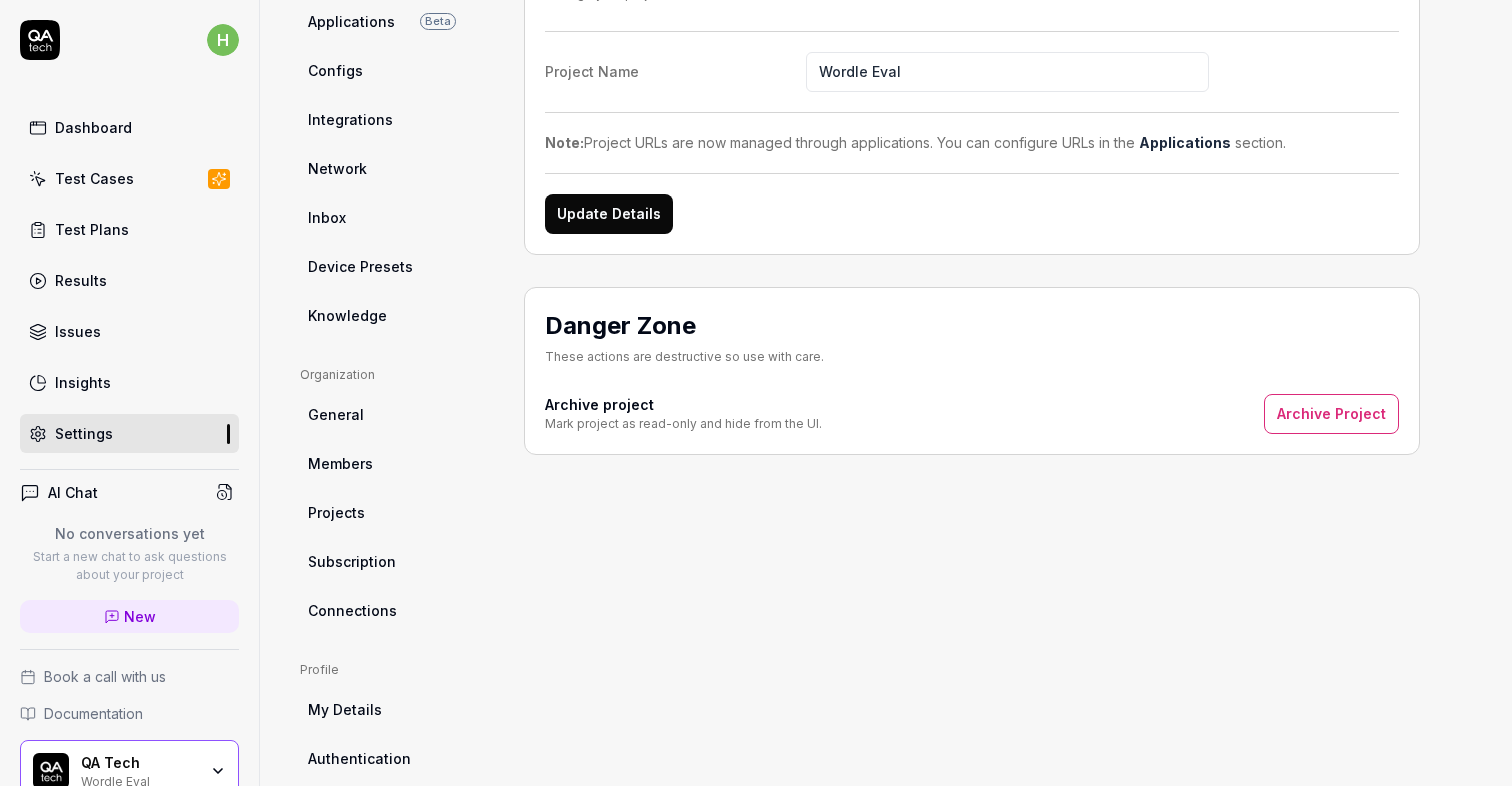 scroll, scrollTop: 356, scrollLeft: 0, axis: vertical 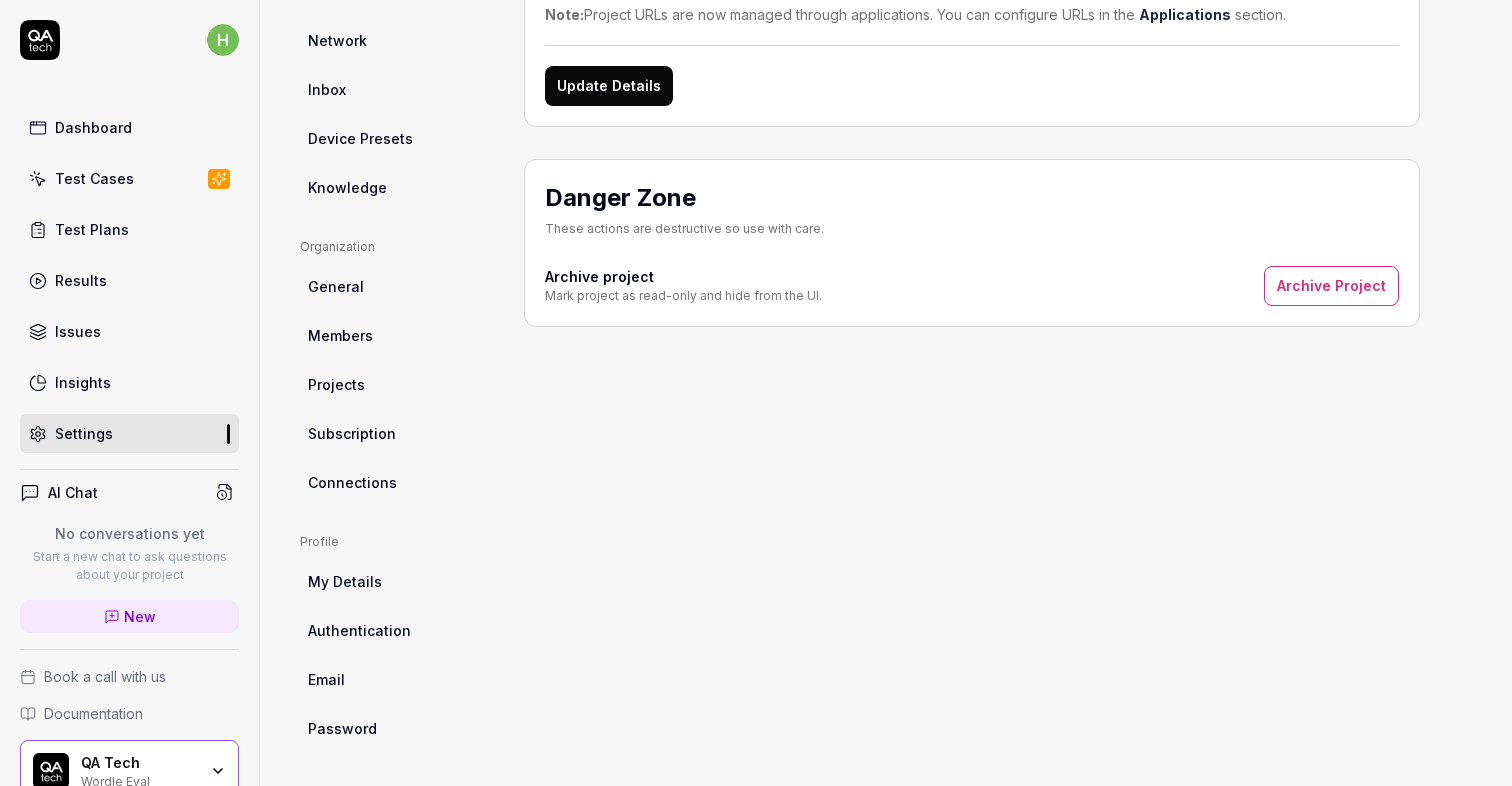 click on "Members" at bounding box center [340, 335] 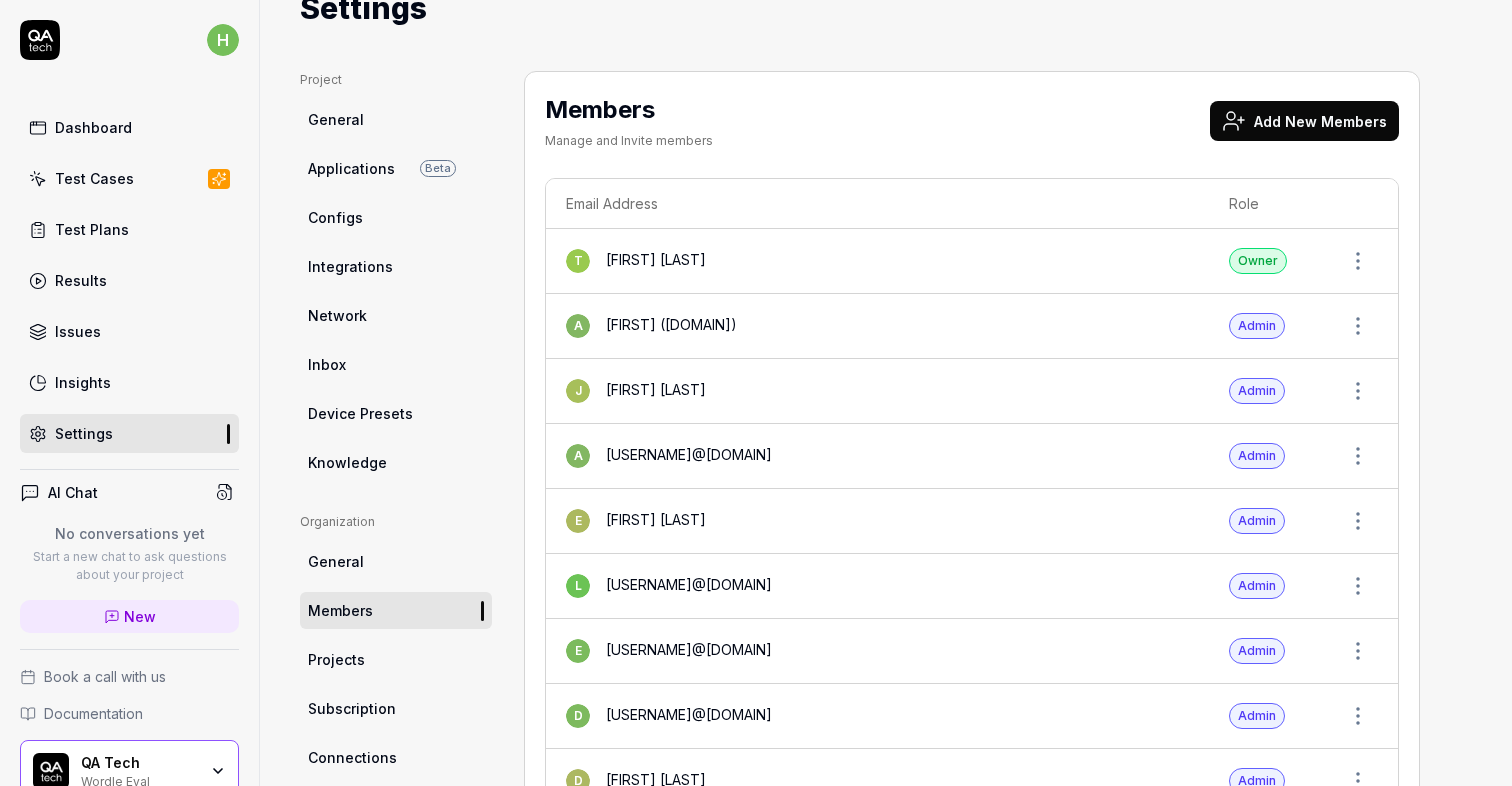 scroll, scrollTop: 60, scrollLeft: 0, axis: vertical 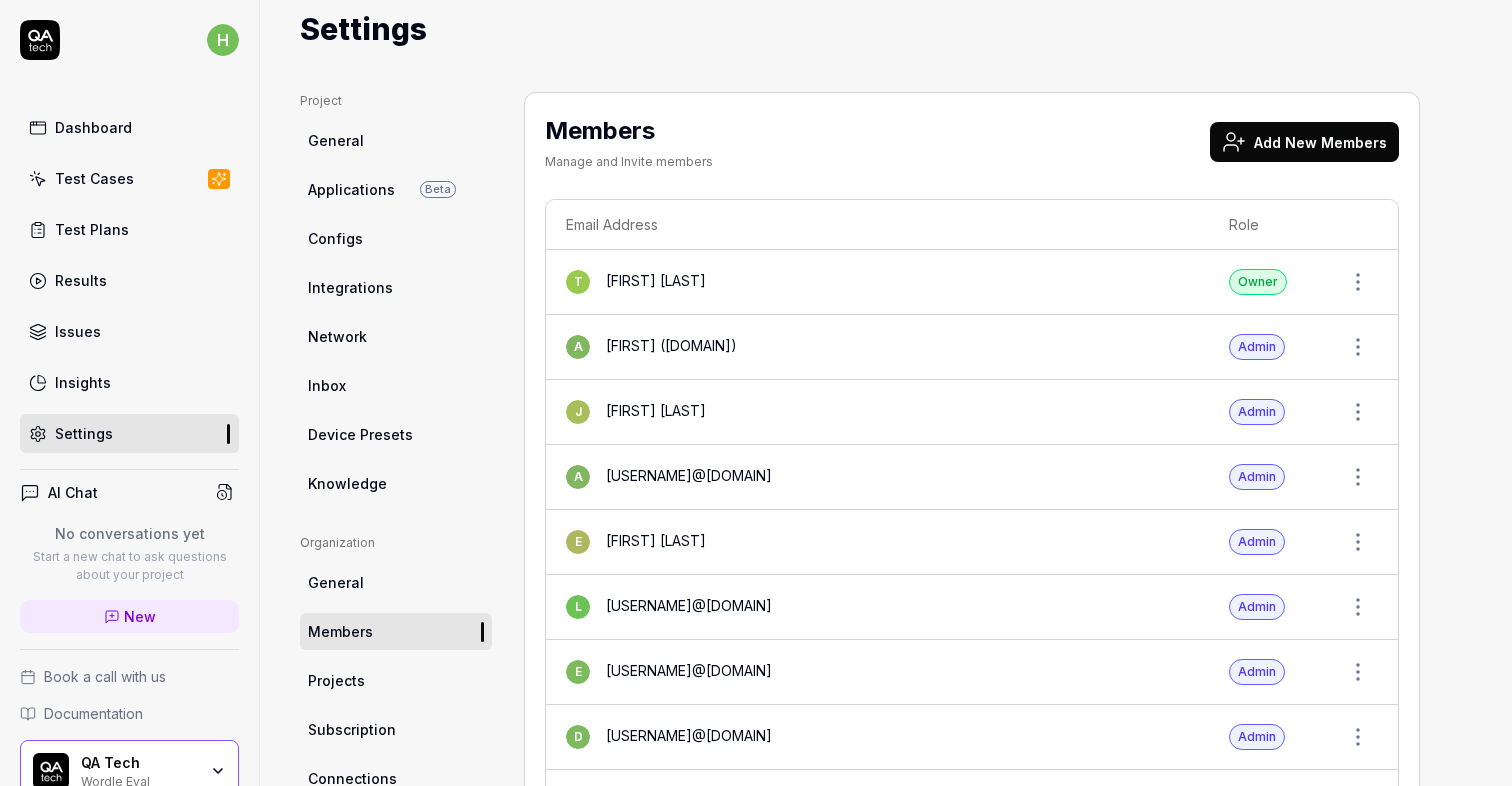 click on "Add New Members" at bounding box center [1304, 142] 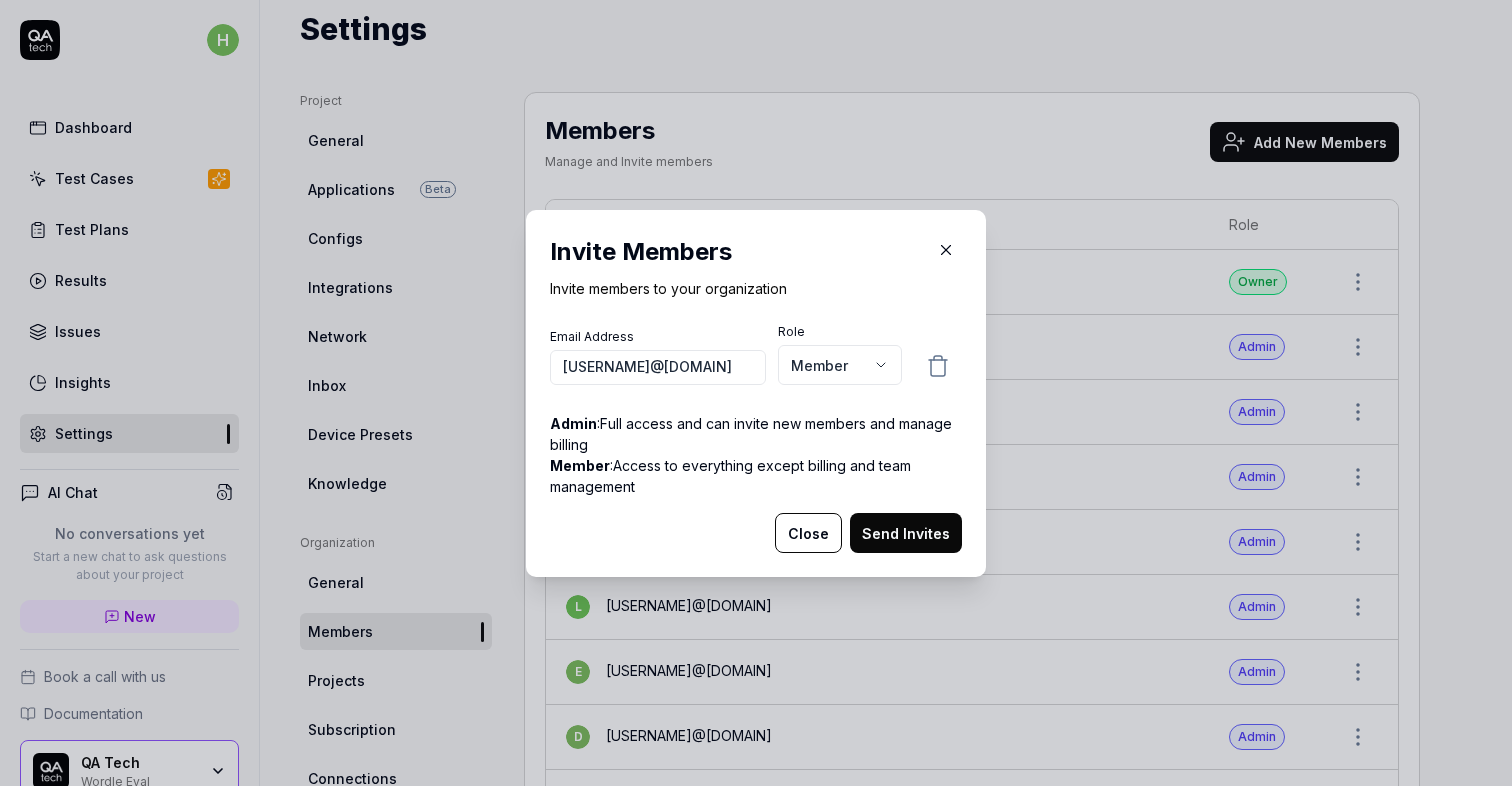 type on "[USERNAME]@[DOMAIN]" 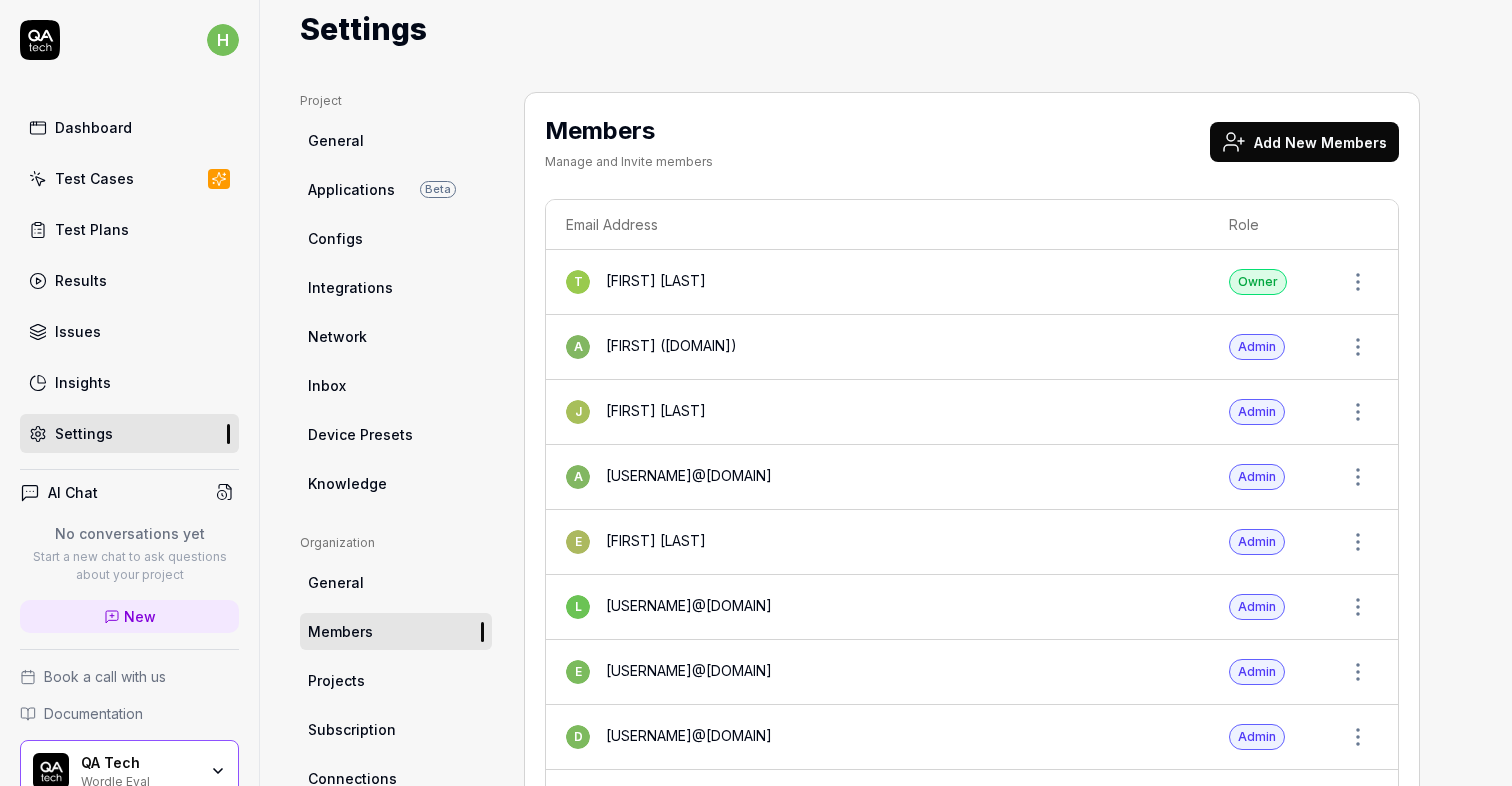 click on "Add New Members" at bounding box center (1304, 142) 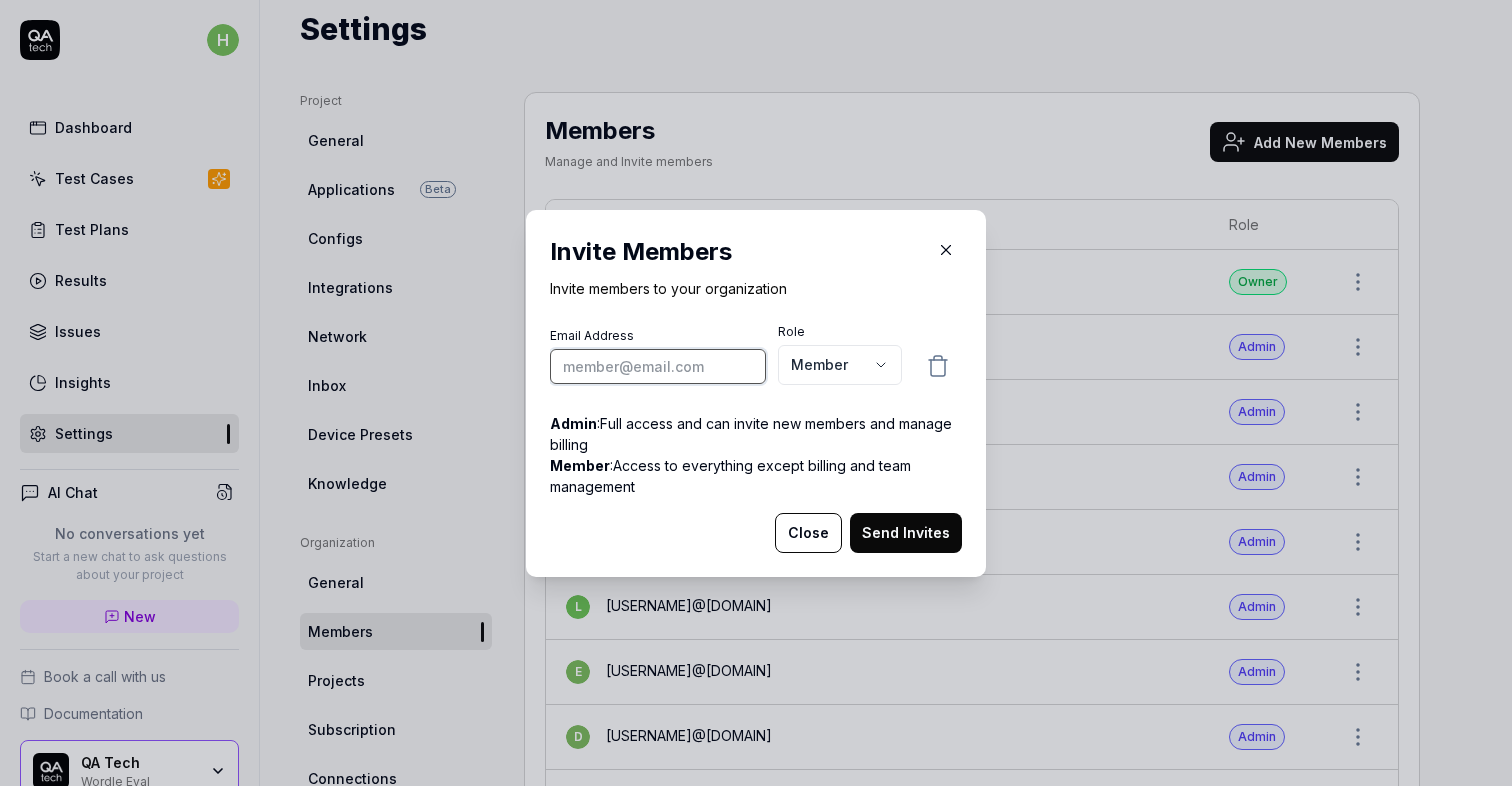 paste on "[USERNAME]@[DOMAIN]" 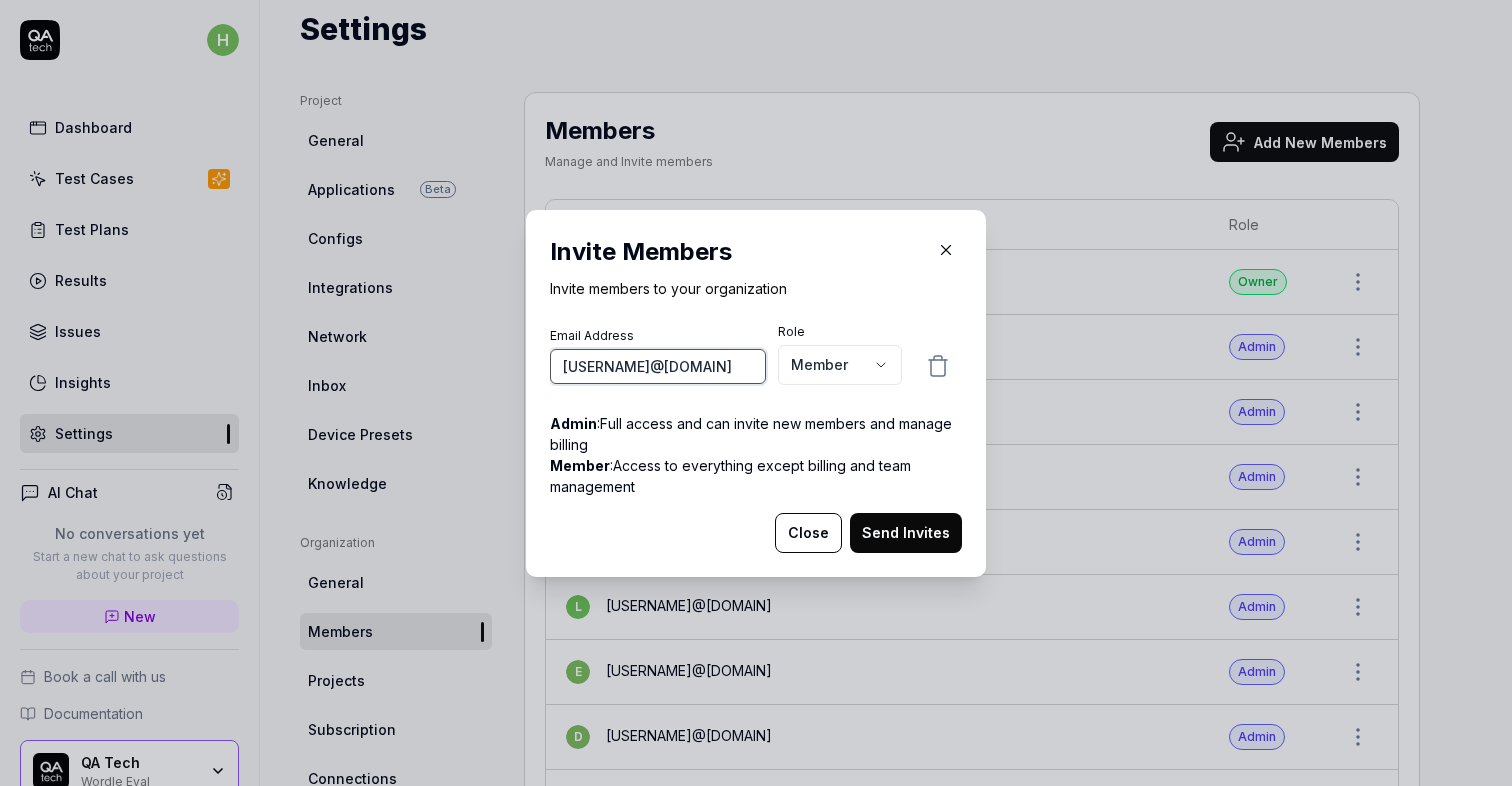 type on "[USERNAME]@[DOMAIN]" 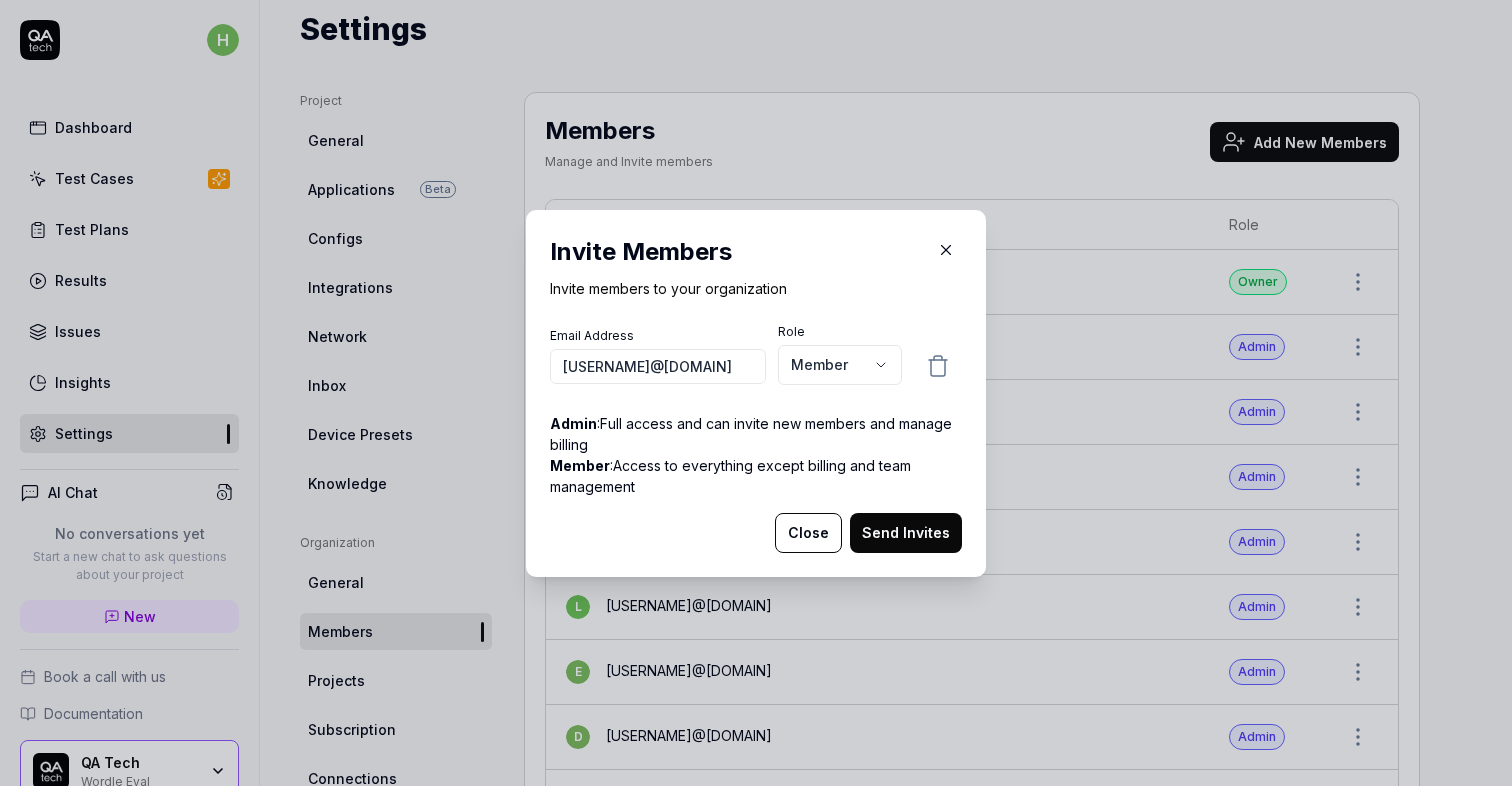 click on "Send Invites" at bounding box center (906, 533) 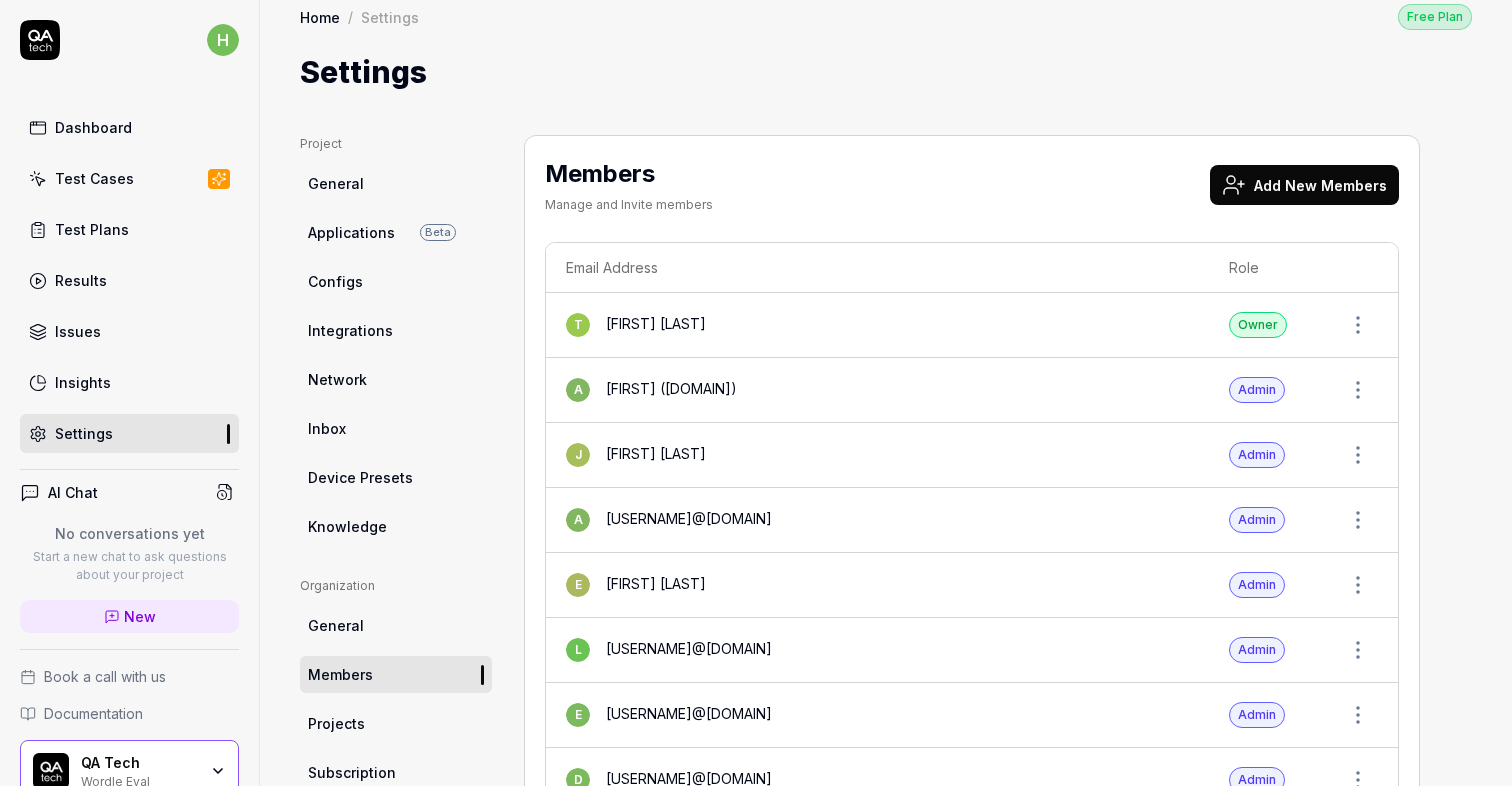 scroll, scrollTop: 0, scrollLeft: 0, axis: both 